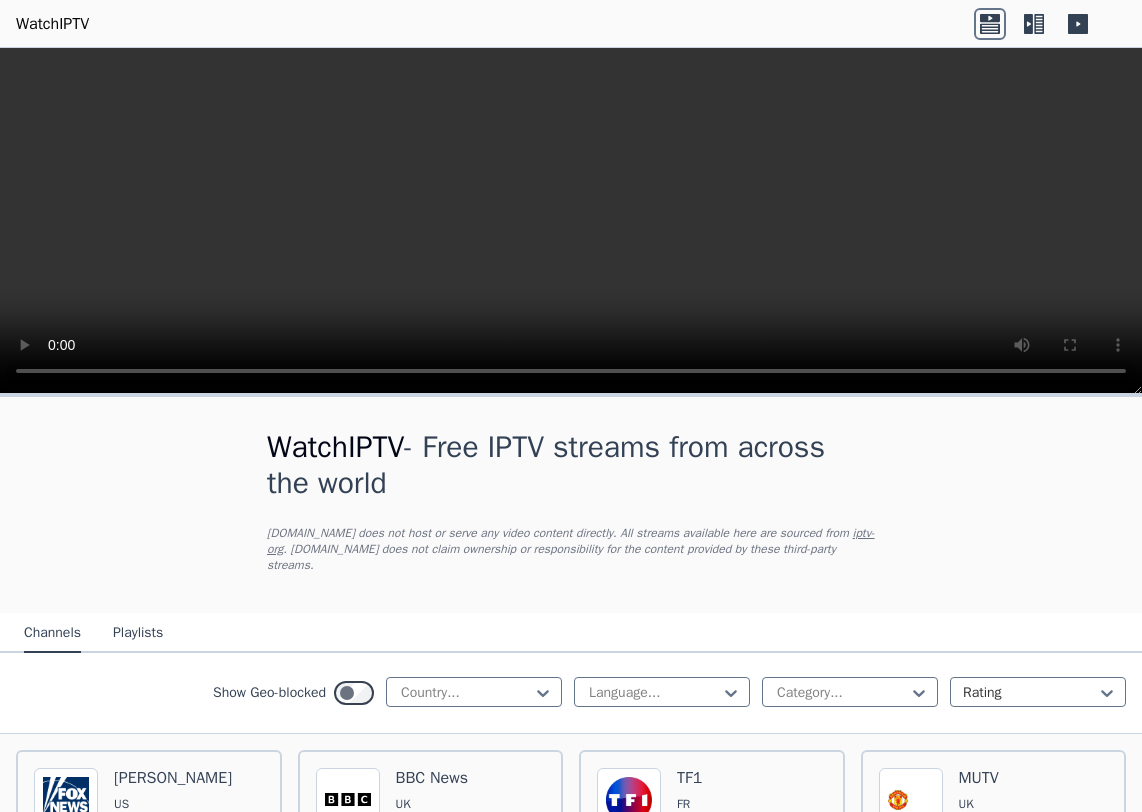 scroll, scrollTop: 0, scrollLeft: 0, axis: both 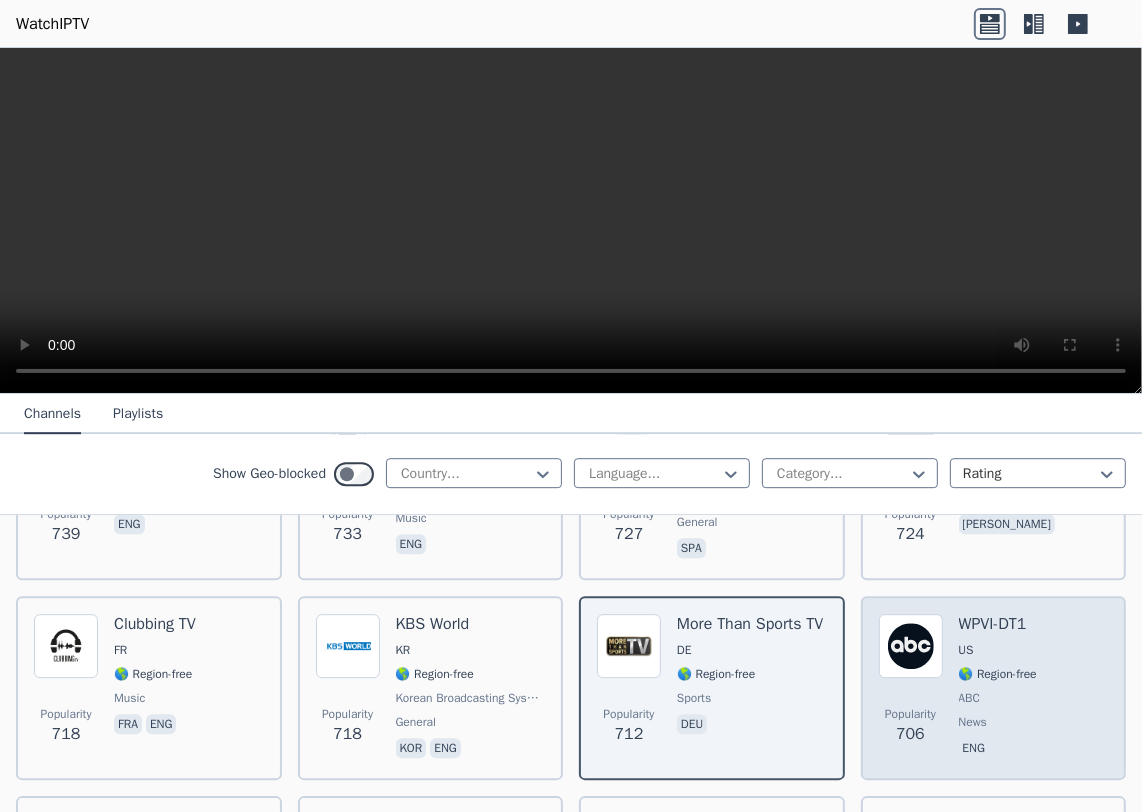 click on "US" at bounding box center (998, 650) 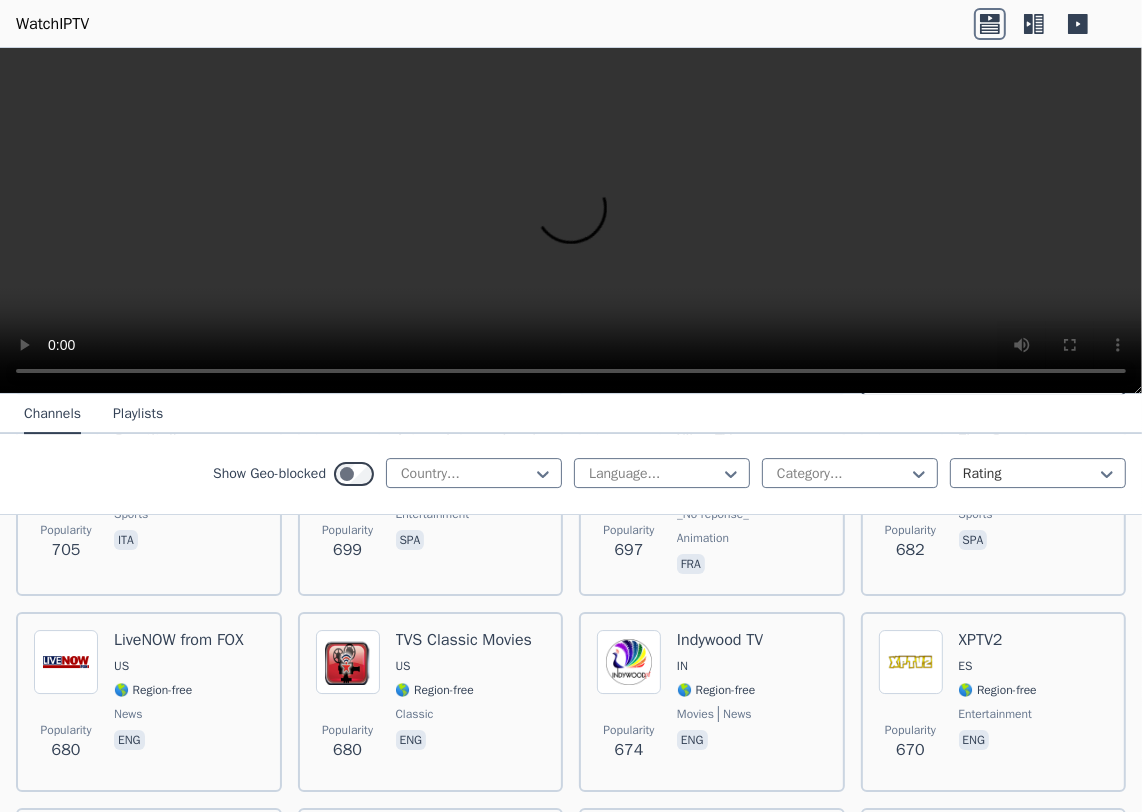 scroll, scrollTop: 4546, scrollLeft: 0, axis: vertical 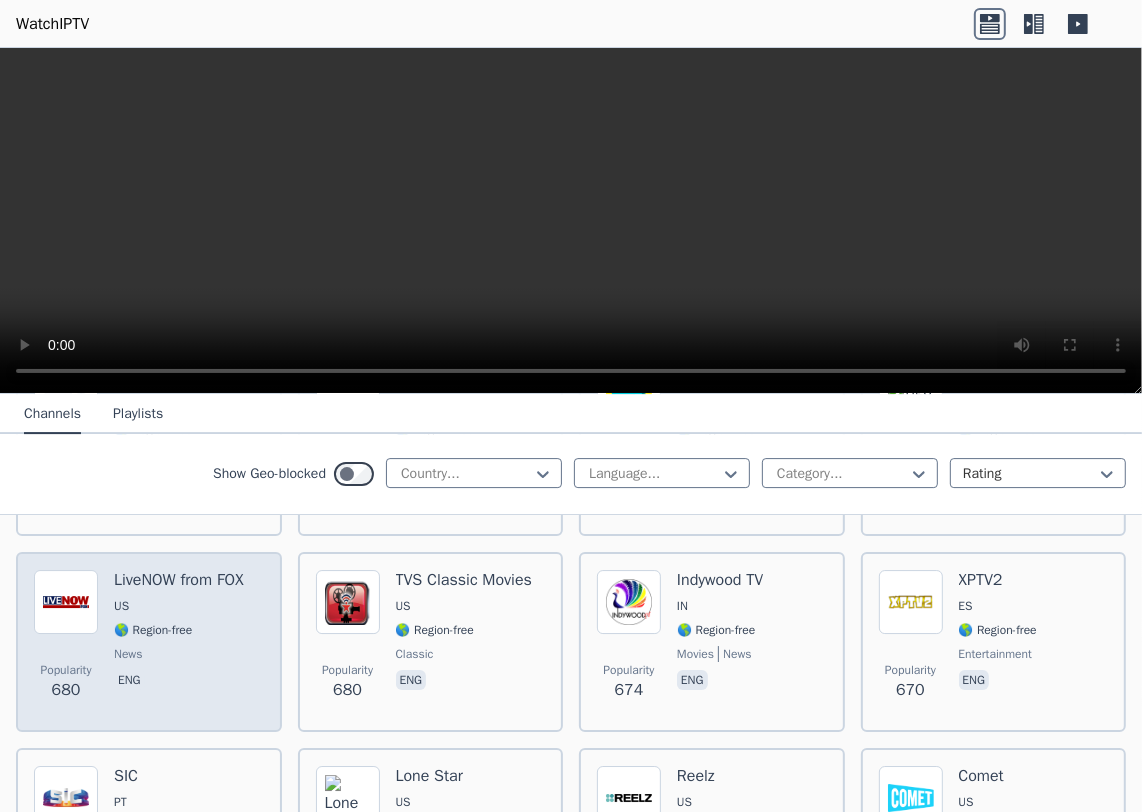 click on "LiveNOW from FOX US 🌎 Region-free news eng" at bounding box center (179, 642) 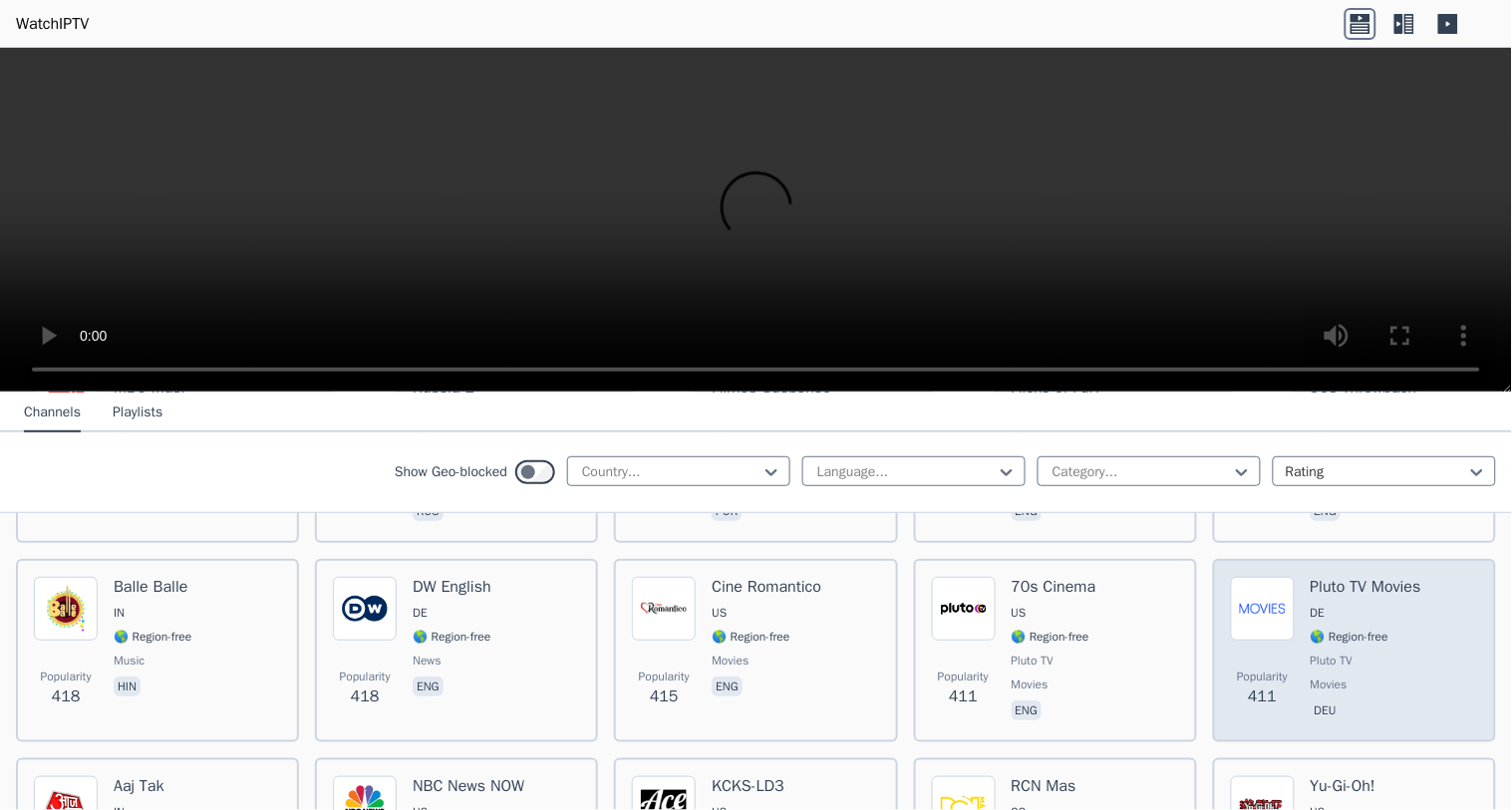 scroll, scrollTop: 6022, scrollLeft: 0, axis: vertical 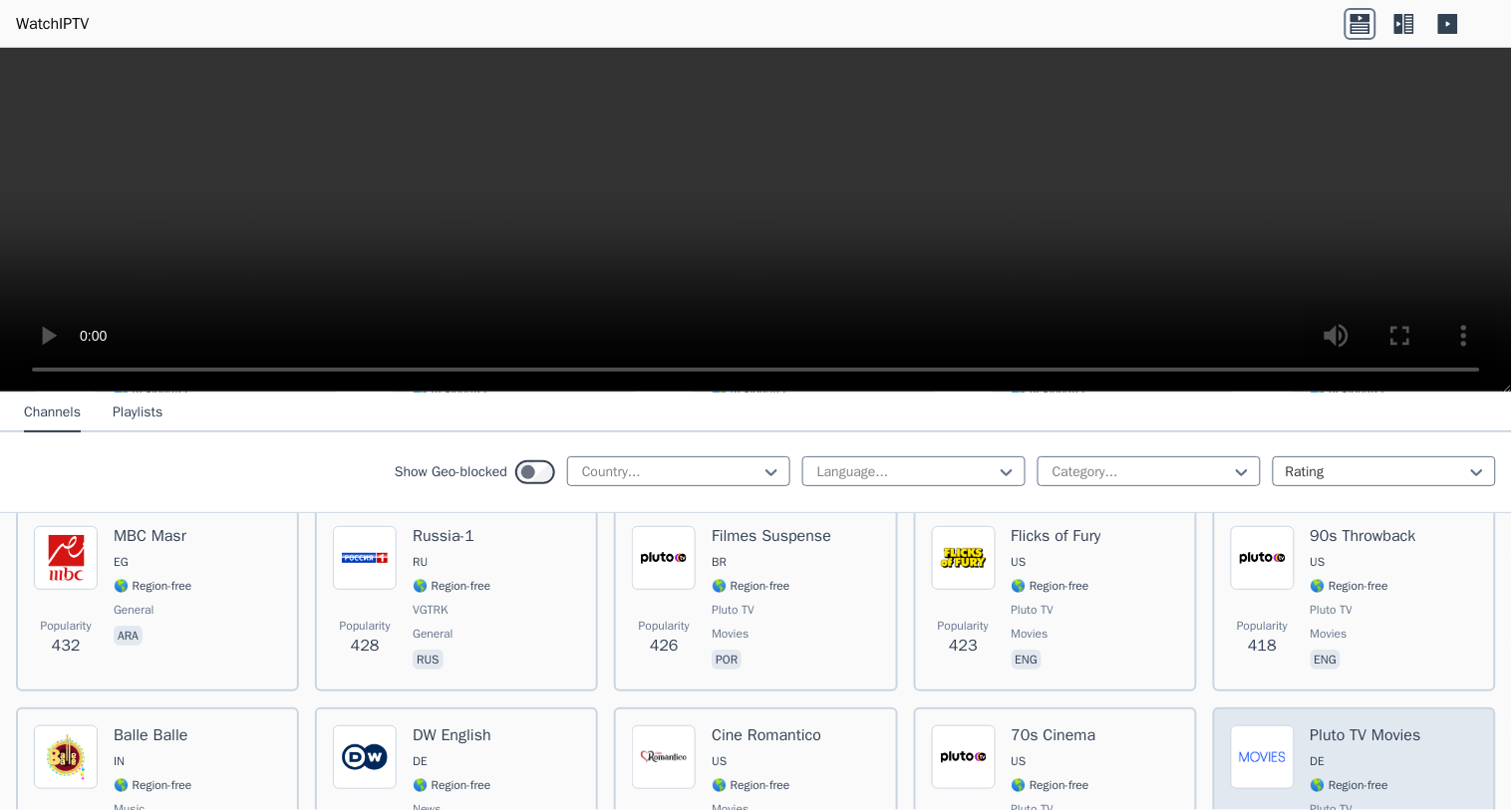 click on "movies" at bounding box center (1365, 833) 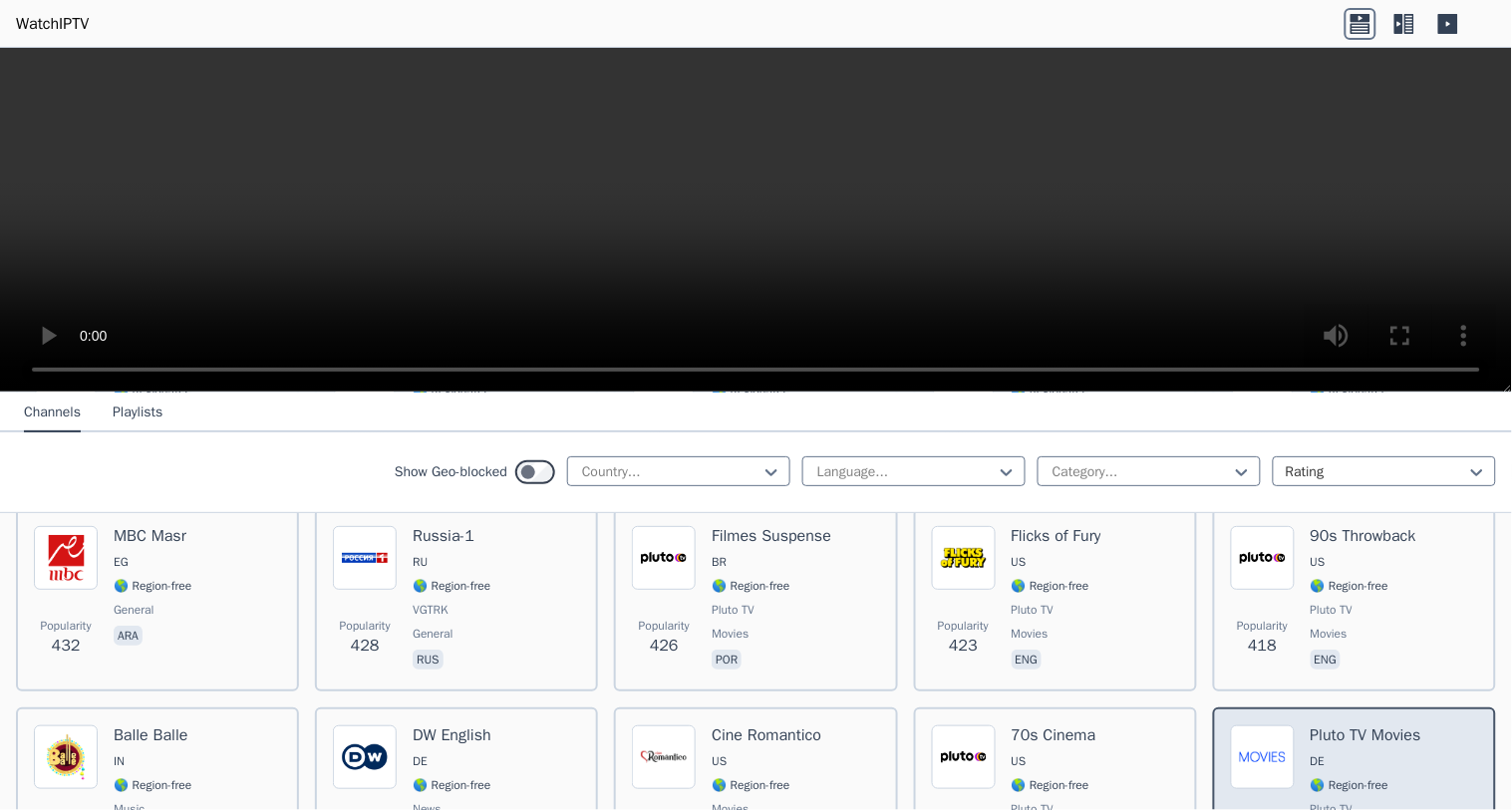 click on "DE" at bounding box center (1318, 761) 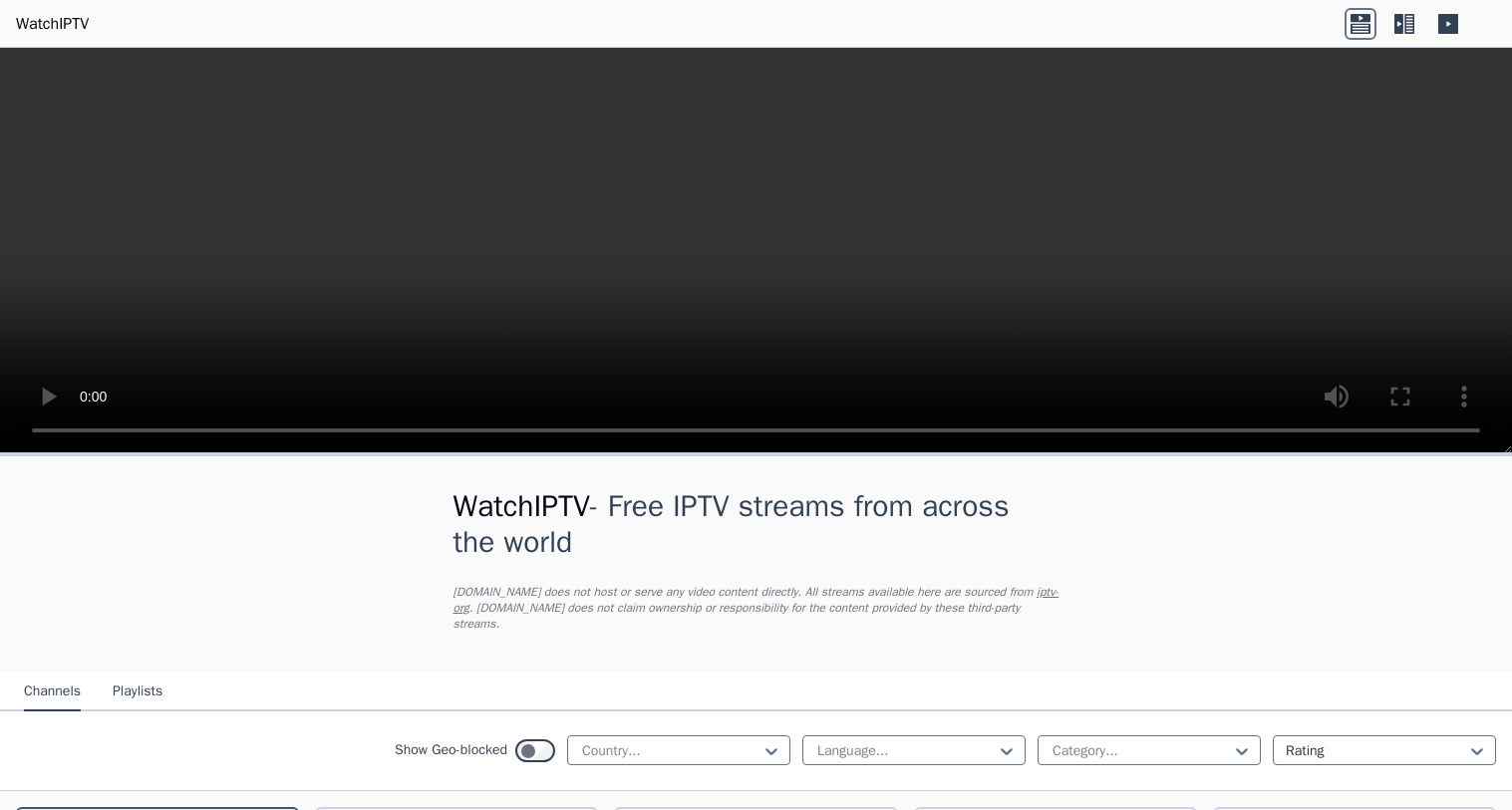 scroll, scrollTop: 0, scrollLeft: 0, axis: both 